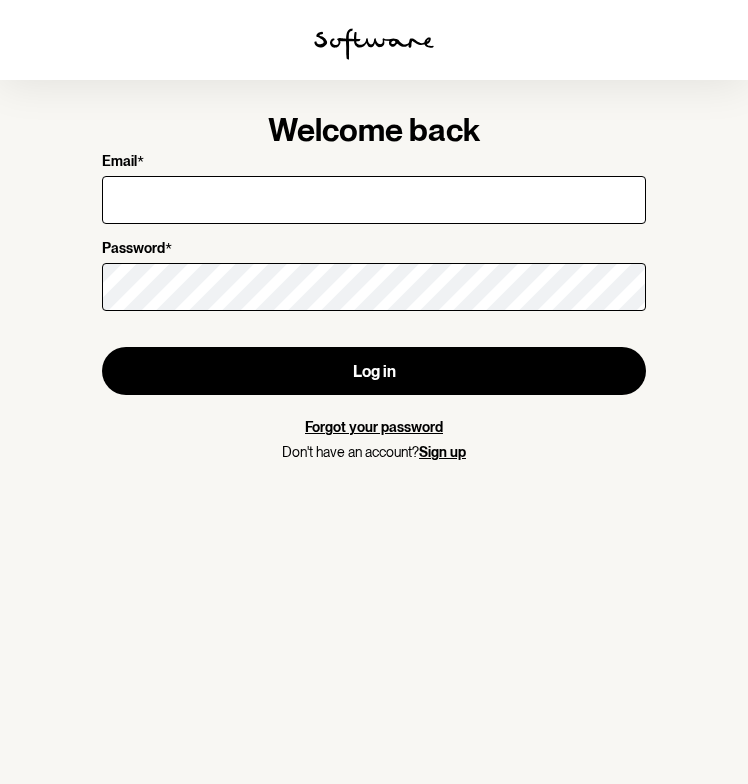 scroll, scrollTop: 0, scrollLeft: 0, axis: both 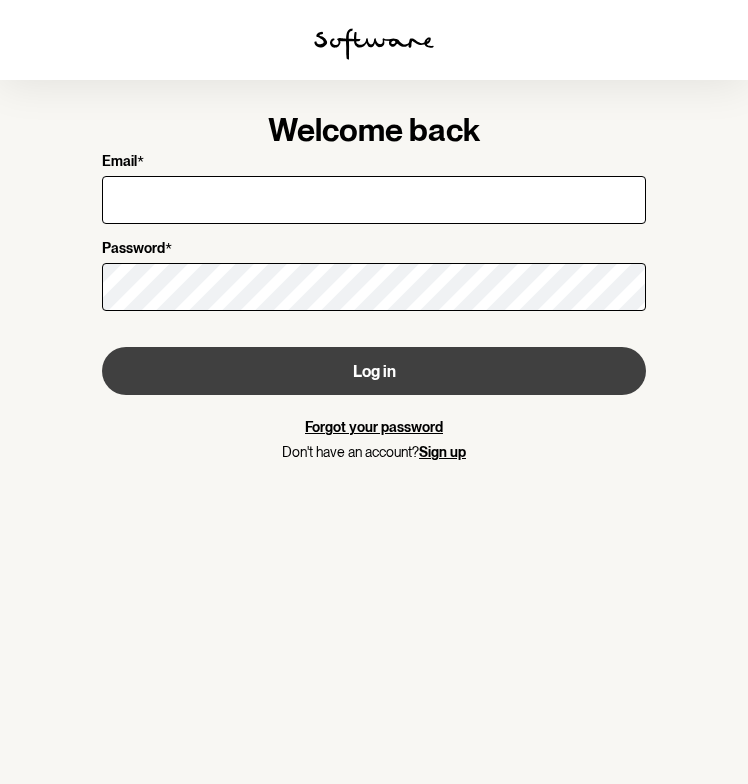 type on "kbk737@[EXAMPLE.COM]" 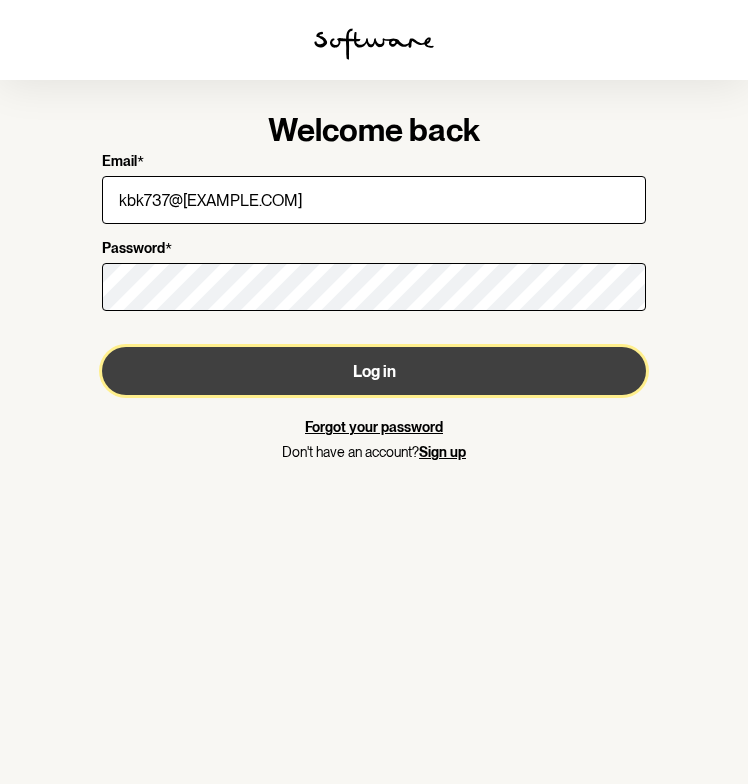 click on "Log in" at bounding box center (374, 371) 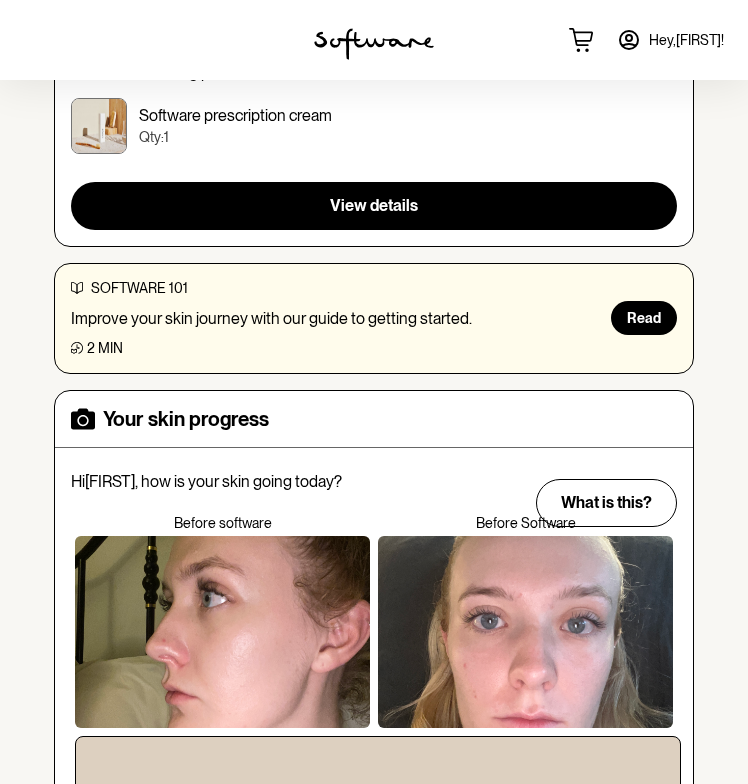 scroll, scrollTop: 379, scrollLeft: 0, axis: vertical 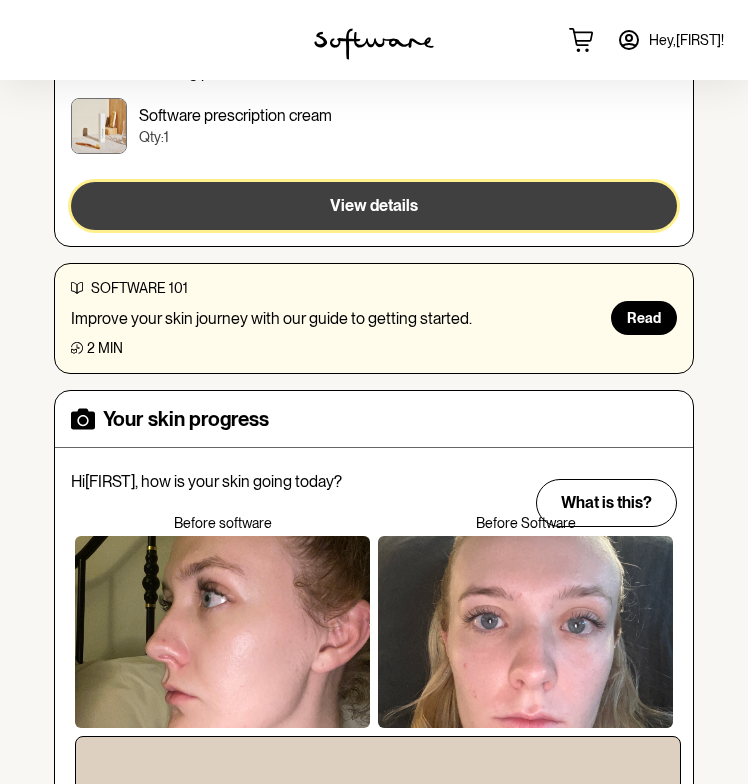 click on "View details" at bounding box center [374, 206] 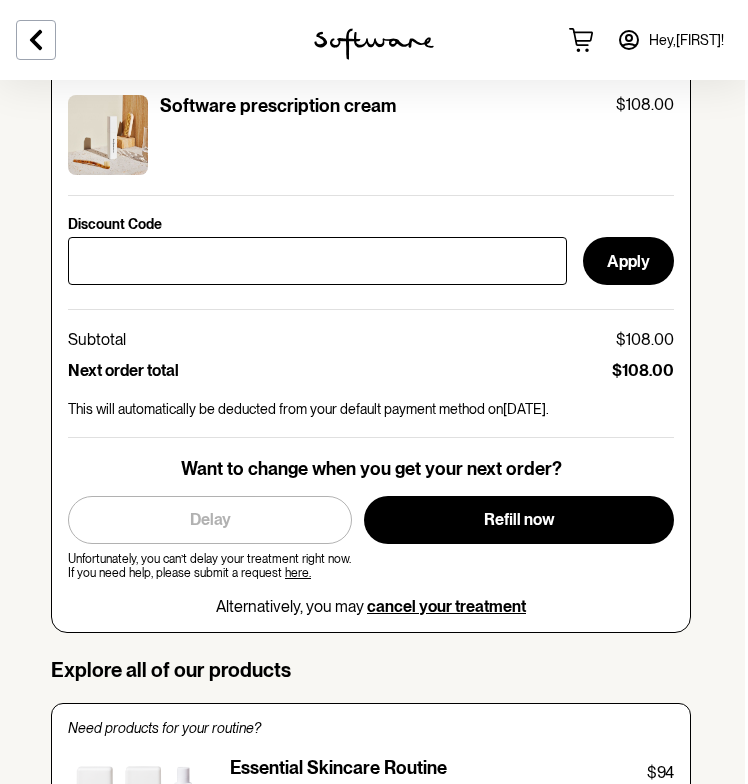 scroll, scrollTop: 783, scrollLeft: 3, axis: both 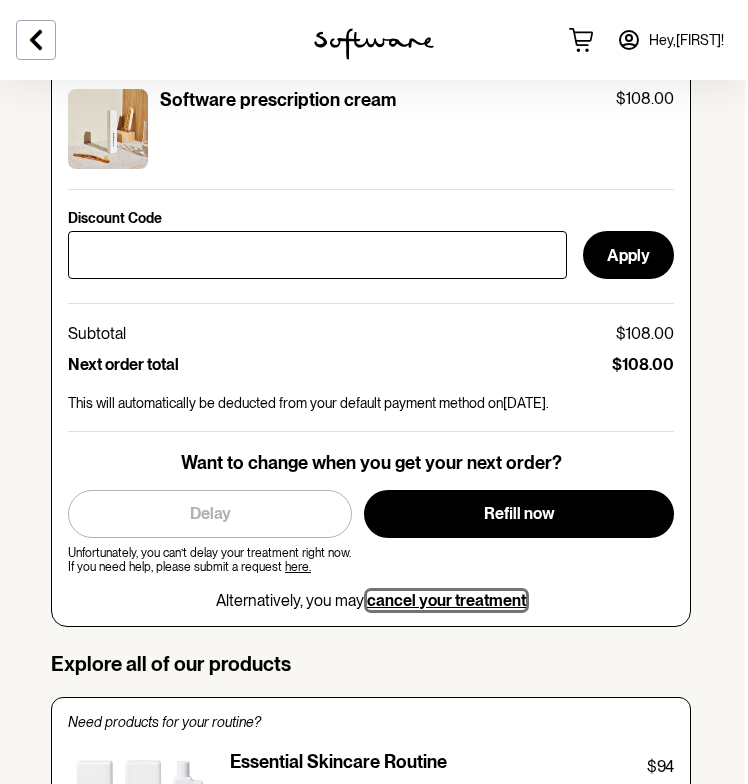 click on "cancel your treatment" at bounding box center (446, 600) 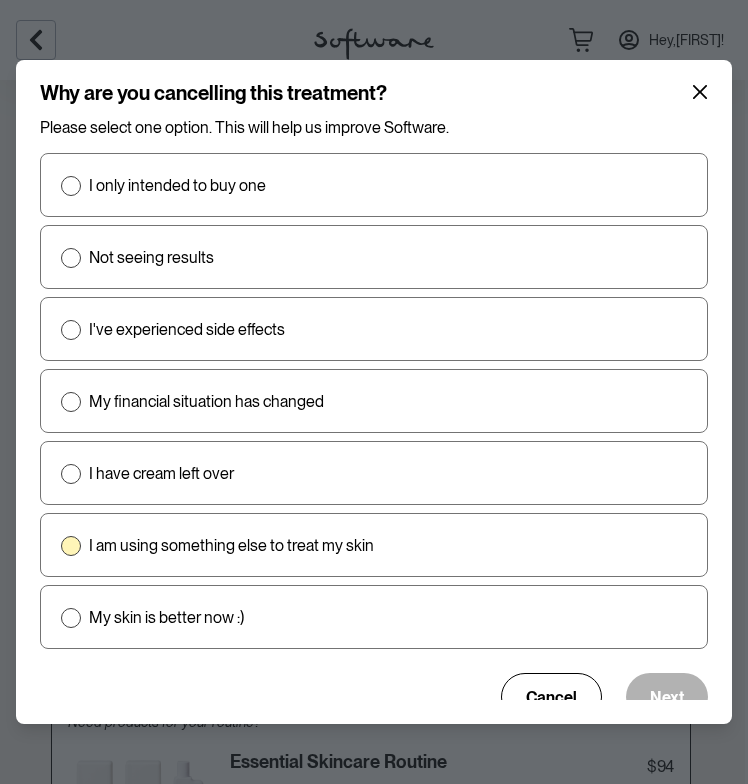 scroll, scrollTop: 29, scrollLeft: 0, axis: vertical 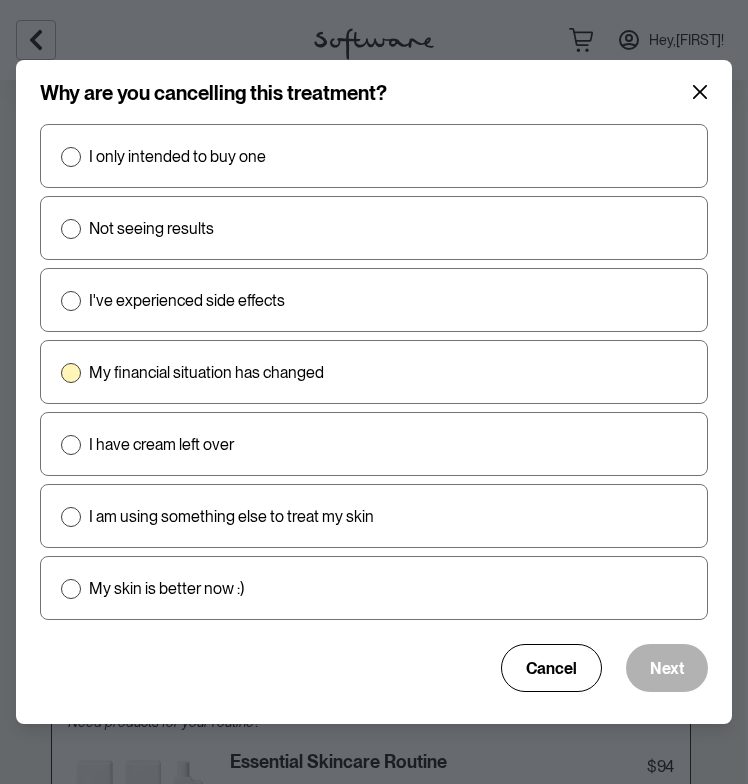 click on "My financial situation has changed" at bounding box center [206, 372] 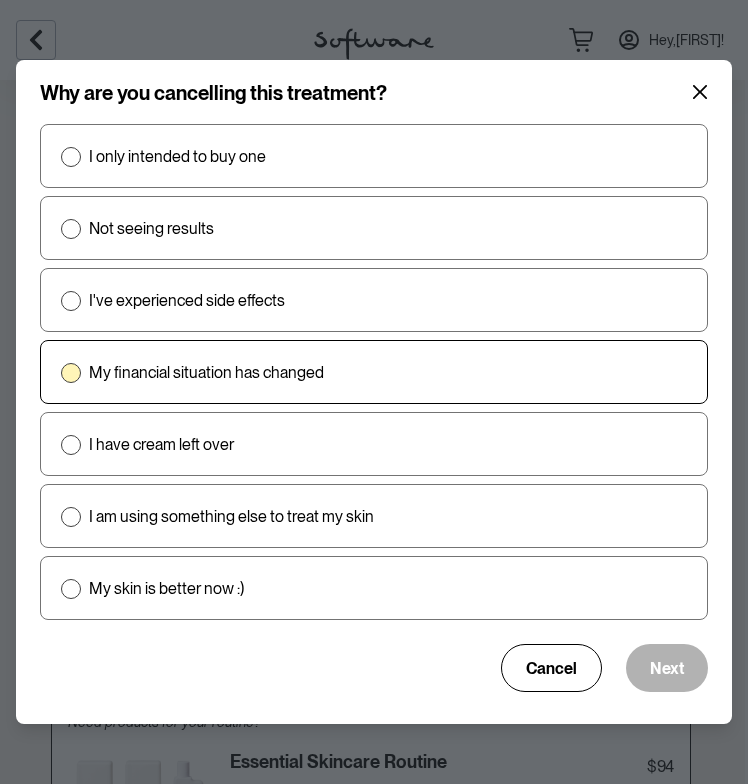 click on "My financial situation has changed" at bounding box center [60, 372] 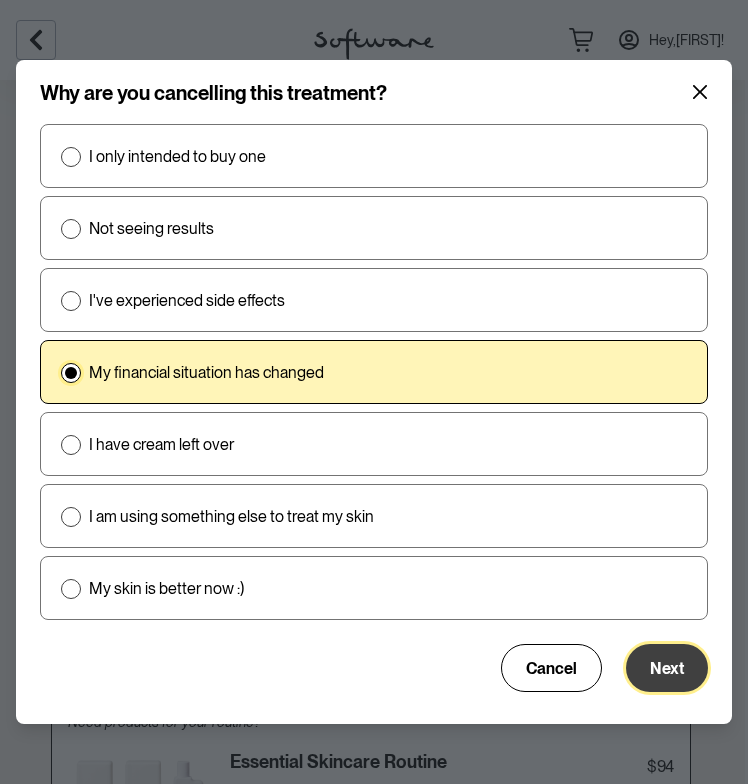 click on "Next" at bounding box center [667, 668] 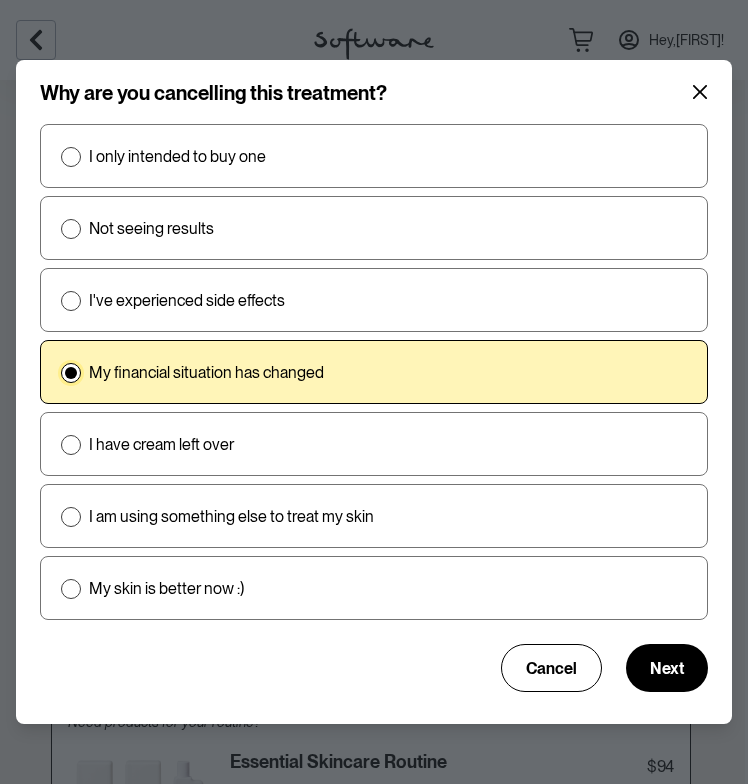 scroll, scrollTop: 0, scrollLeft: 0, axis: both 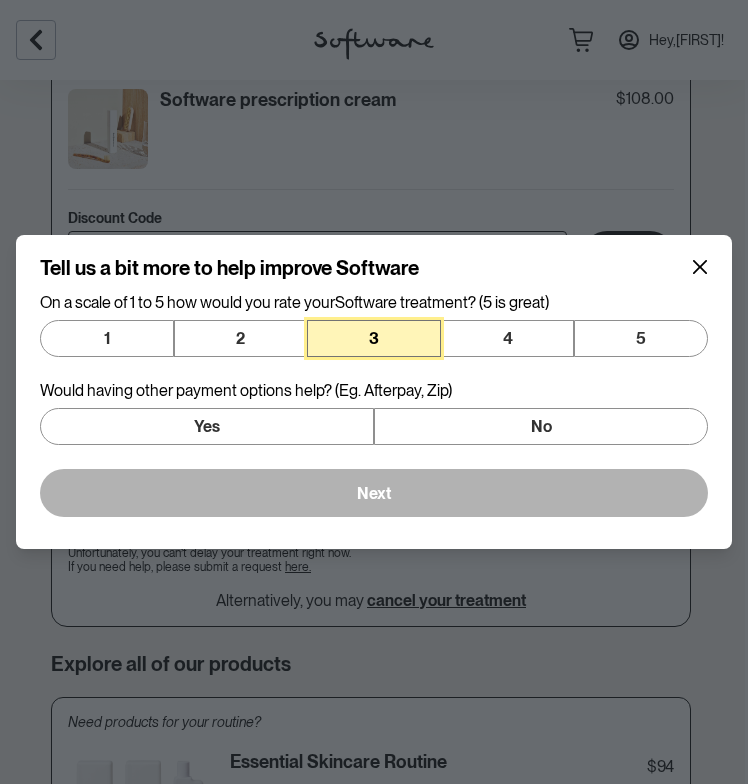 click on "3" at bounding box center (374, 338) 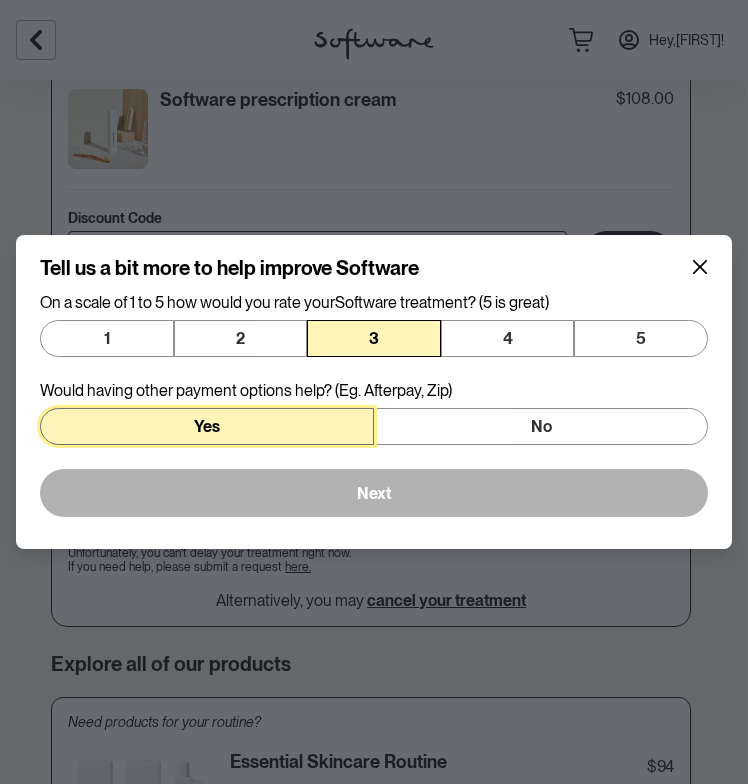 click on "Yes" at bounding box center [207, 426] 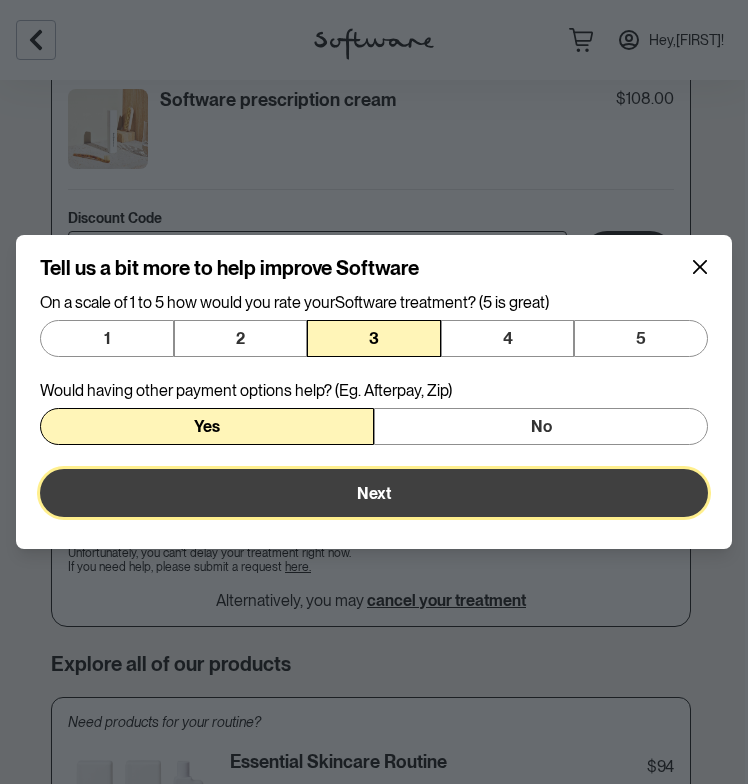 click on "Next" at bounding box center [374, 493] 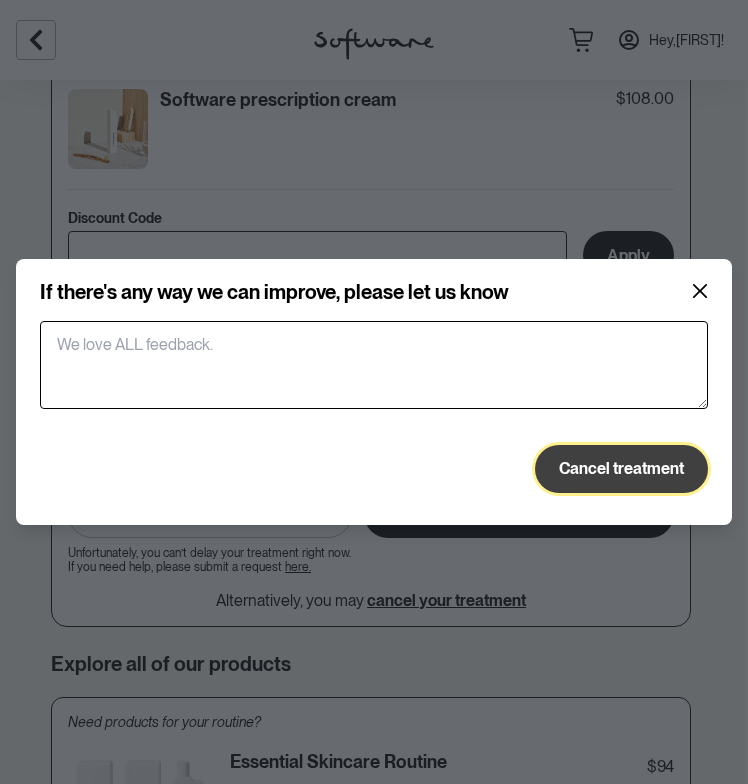 click on "Cancel treatment" at bounding box center (621, 468) 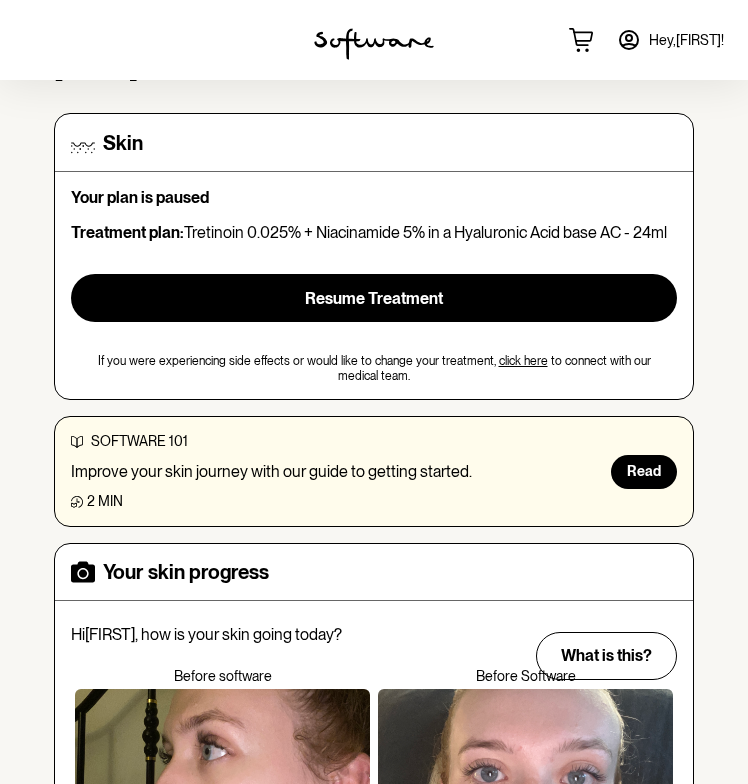 scroll, scrollTop: 0, scrollLeft: 0, axis: both 